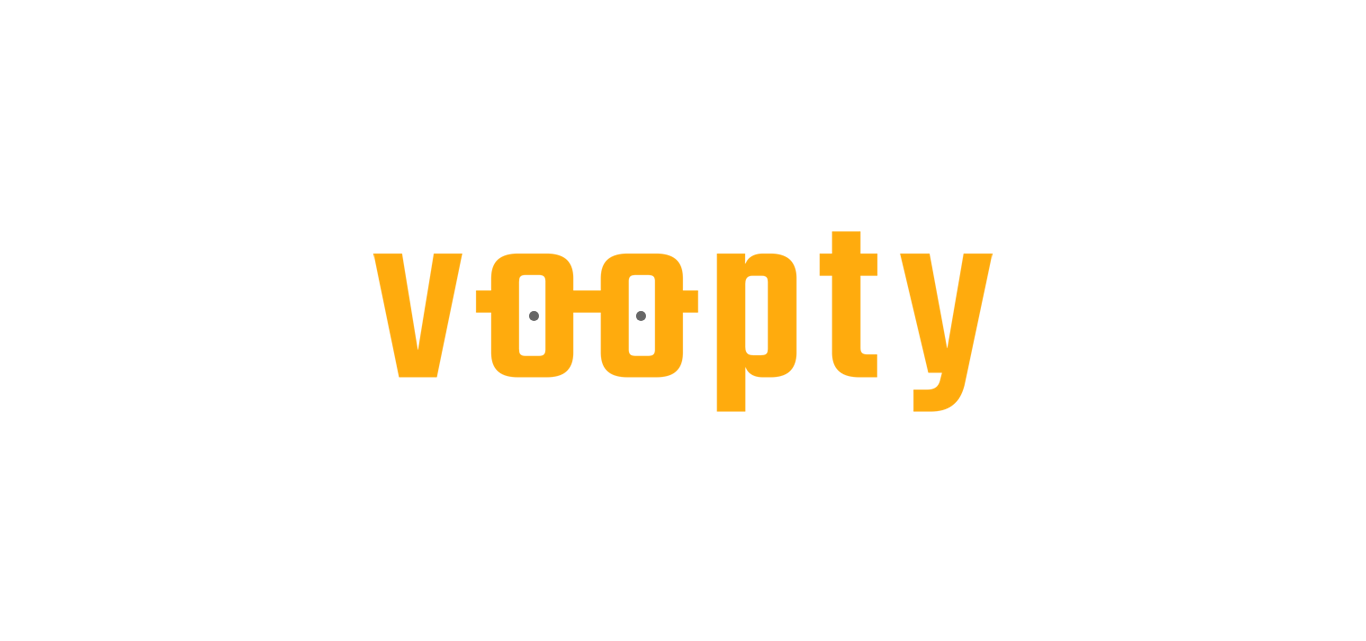 scroll, scrollTop: 0, scrollLeft: 0, axis: both 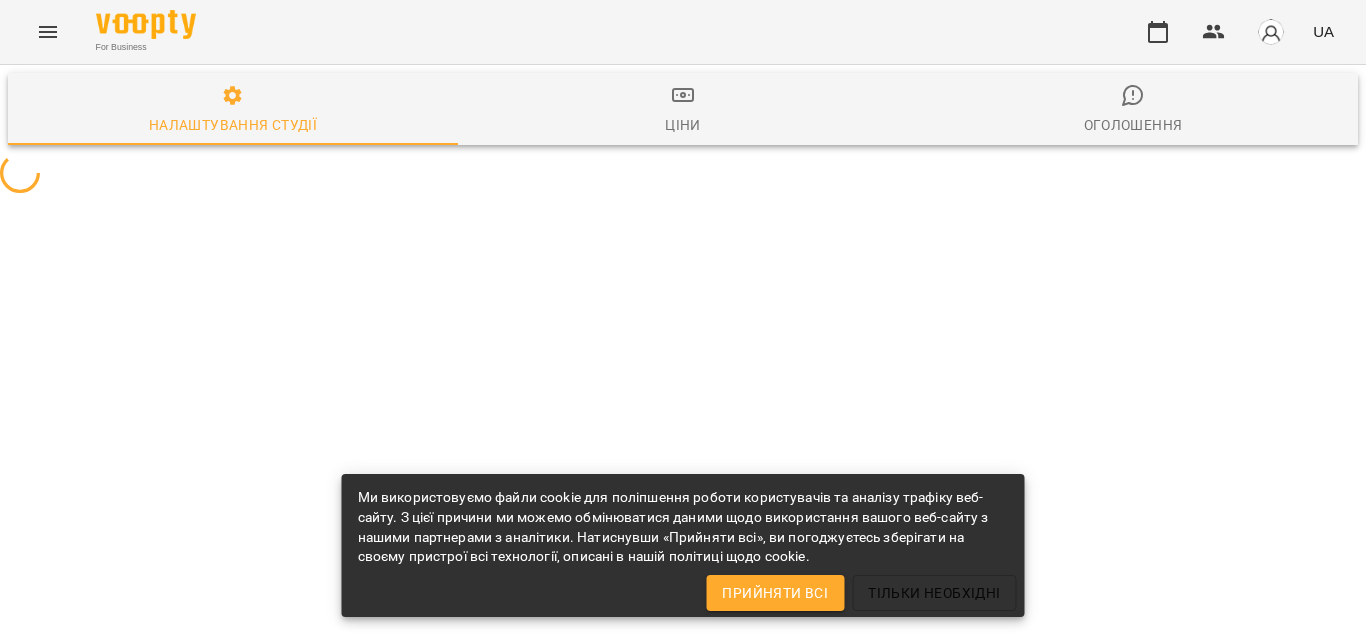 select on "**" 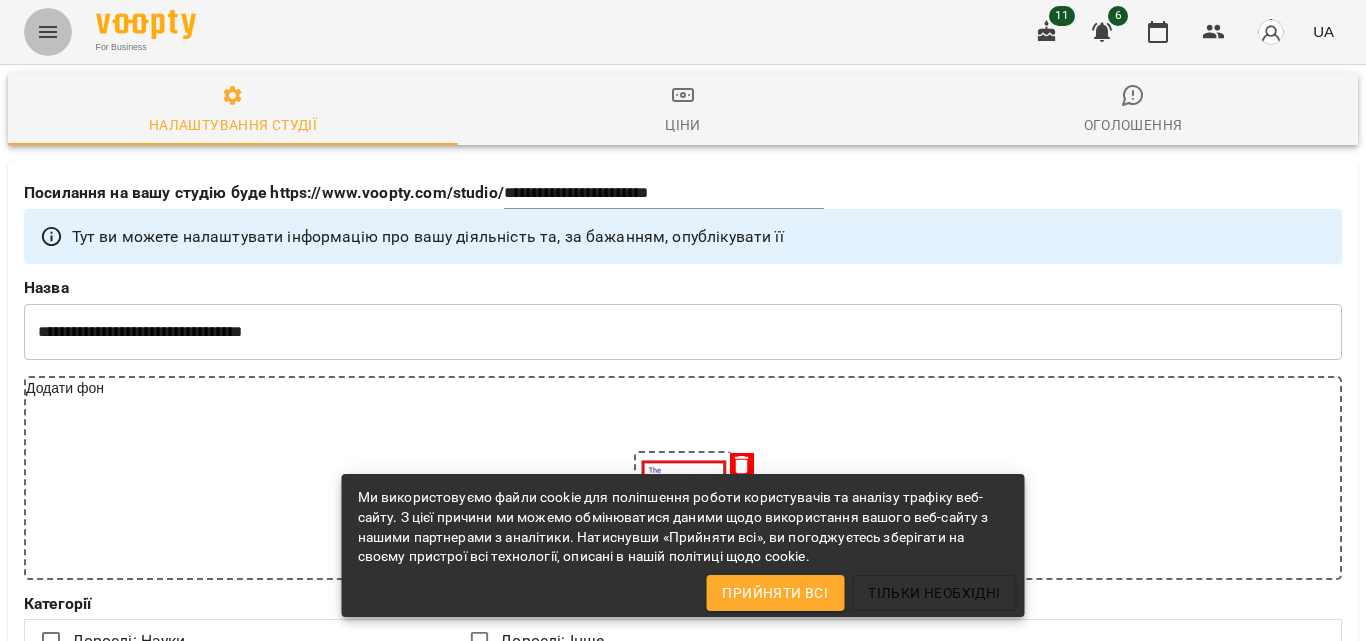 click 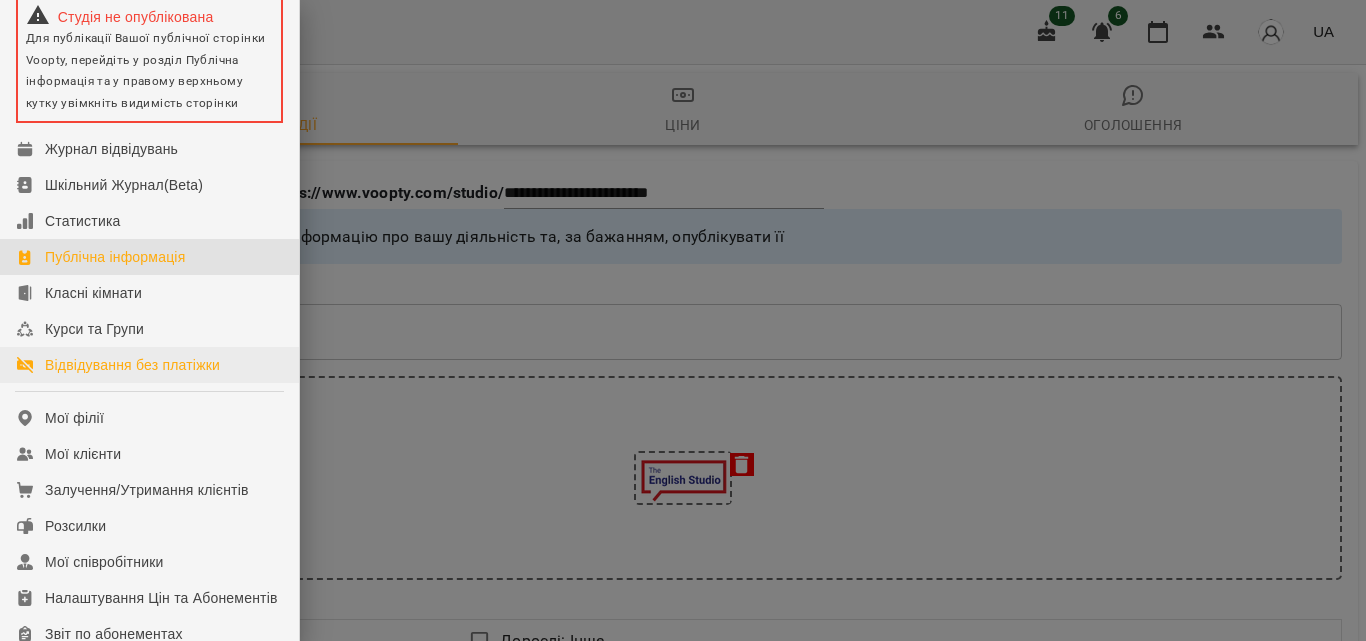scroll, scrollTop: 200, scrollLeft: 0, axis: vertical 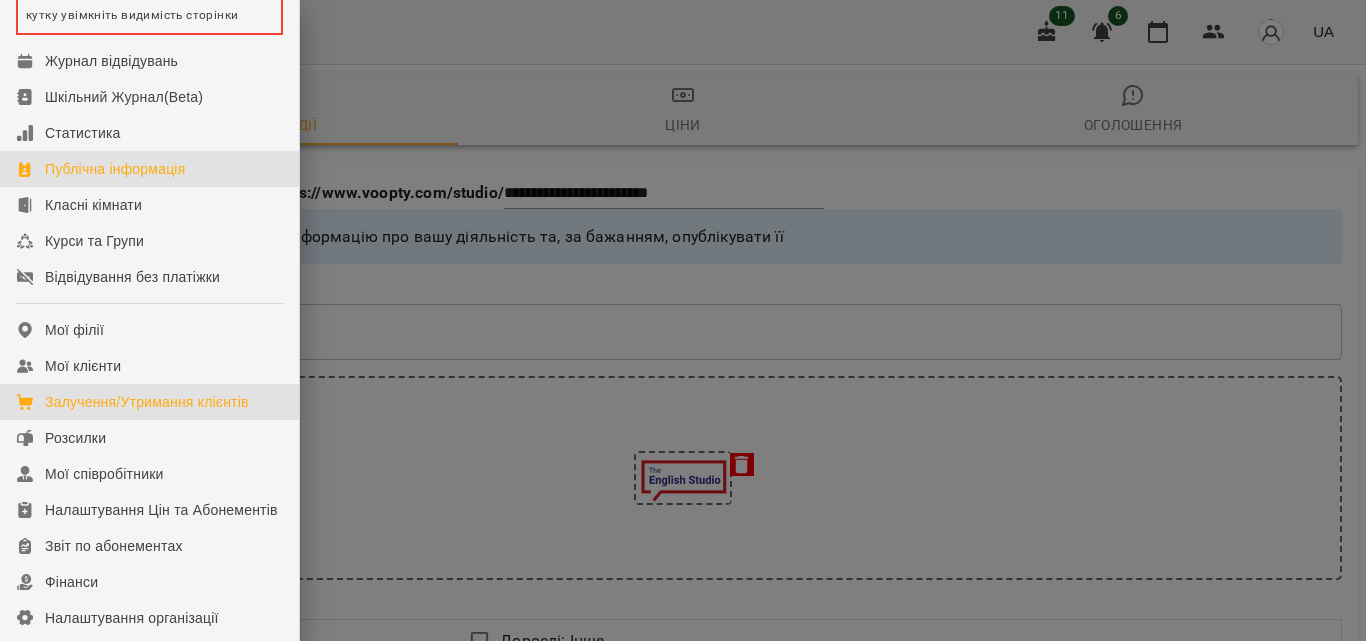 click on "Залучення/Утримання клієнтів" at bounding box center [147, 402] 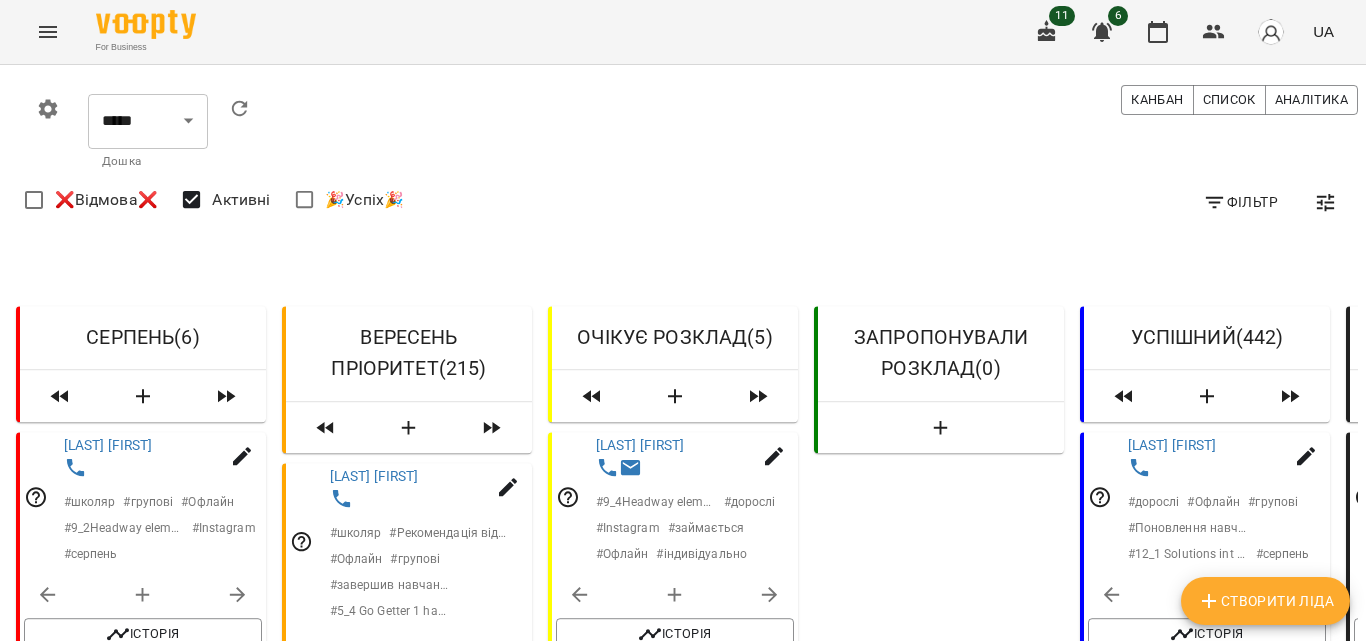 scroll, scrollTop: 1600, scrollLeft: 0, axis: vertical 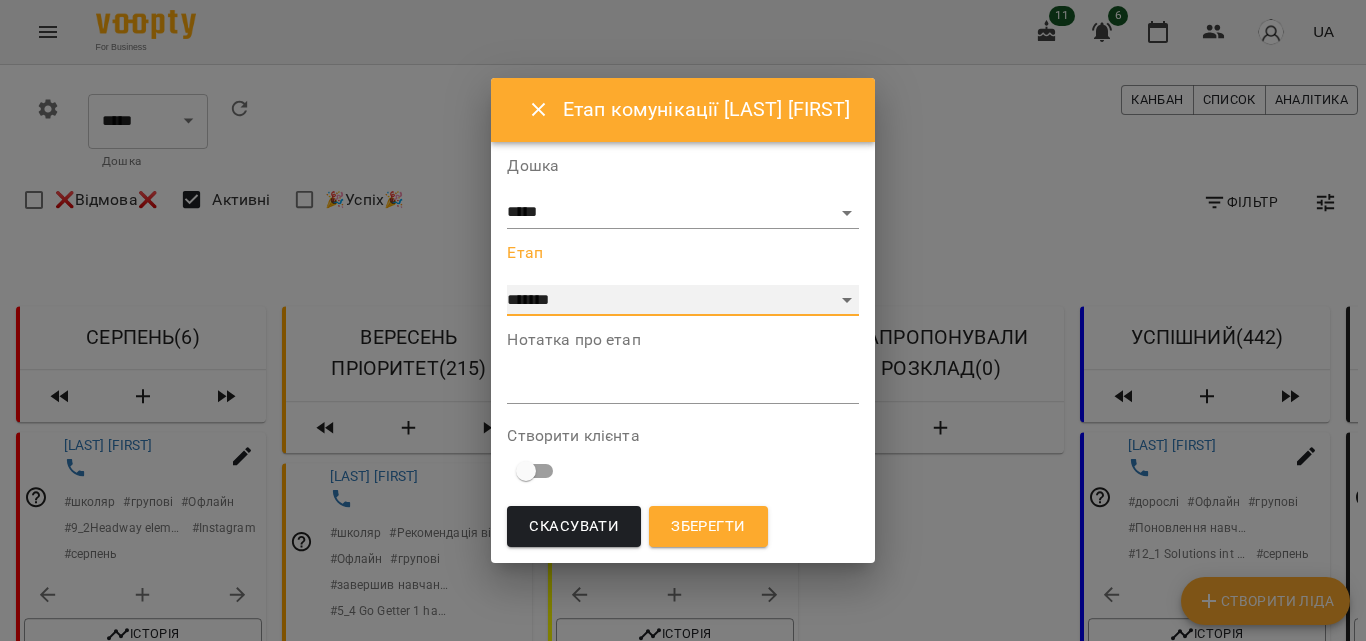 click on "**********" at bounding box center [682, 301] 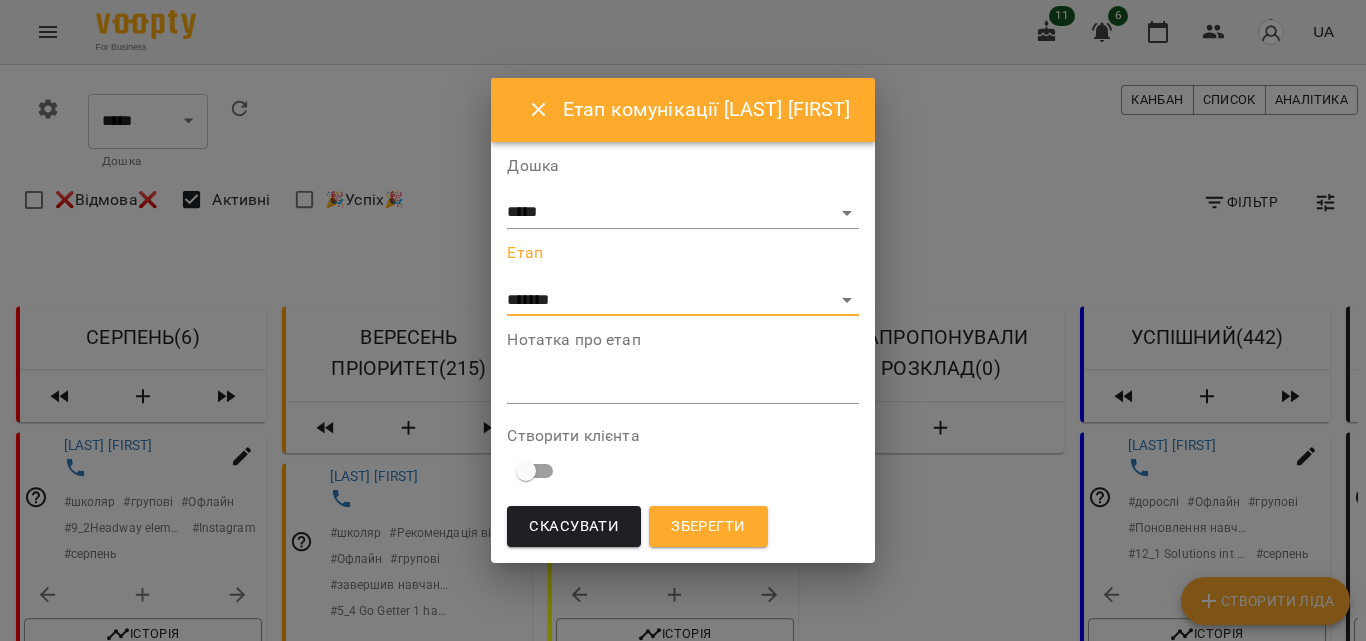 click on "Зберегти" at bounding box center (708, 527) 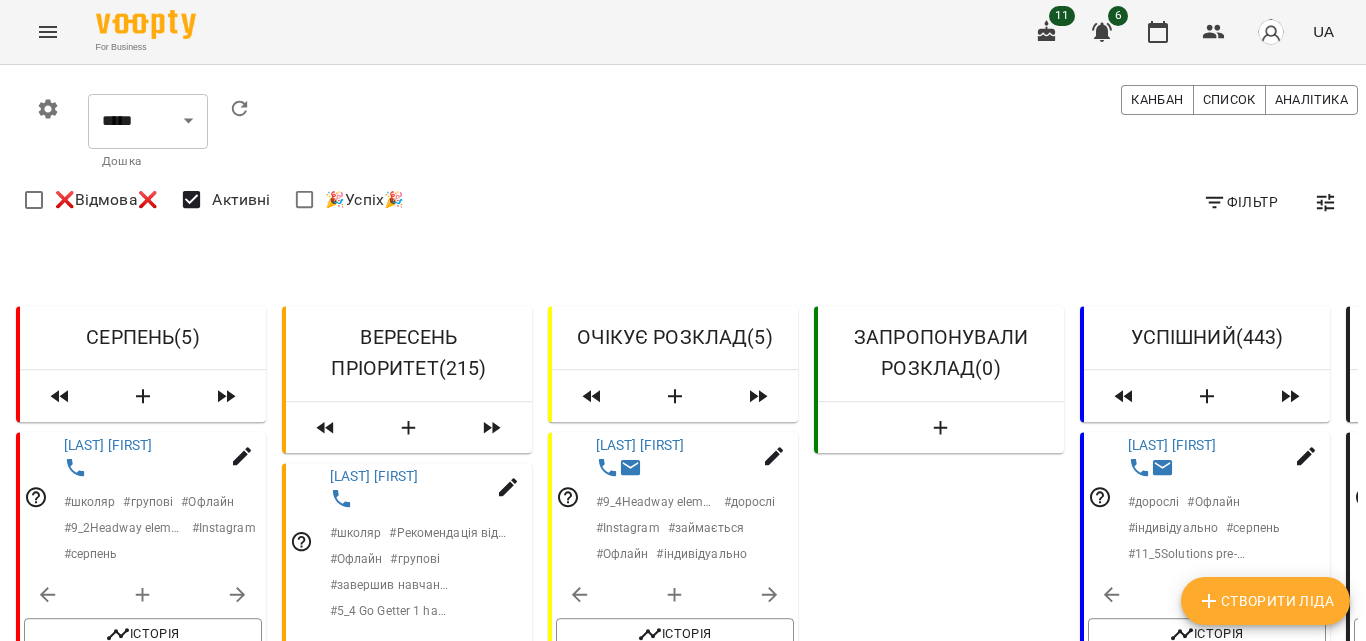 scroll, scrollTop: 1400, scrollLeft: 0, axis: vertical 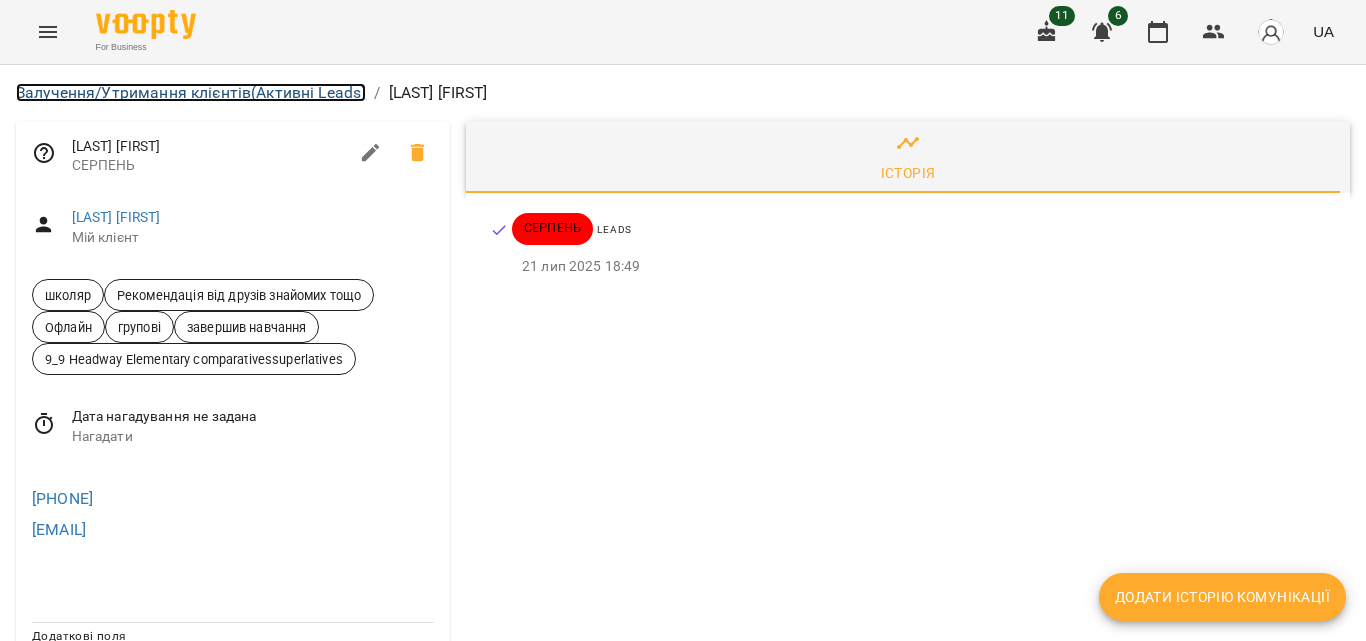 click on "Залучення/Утримання клієнтів (Активні Leads)" at bounding box center (191, 92) 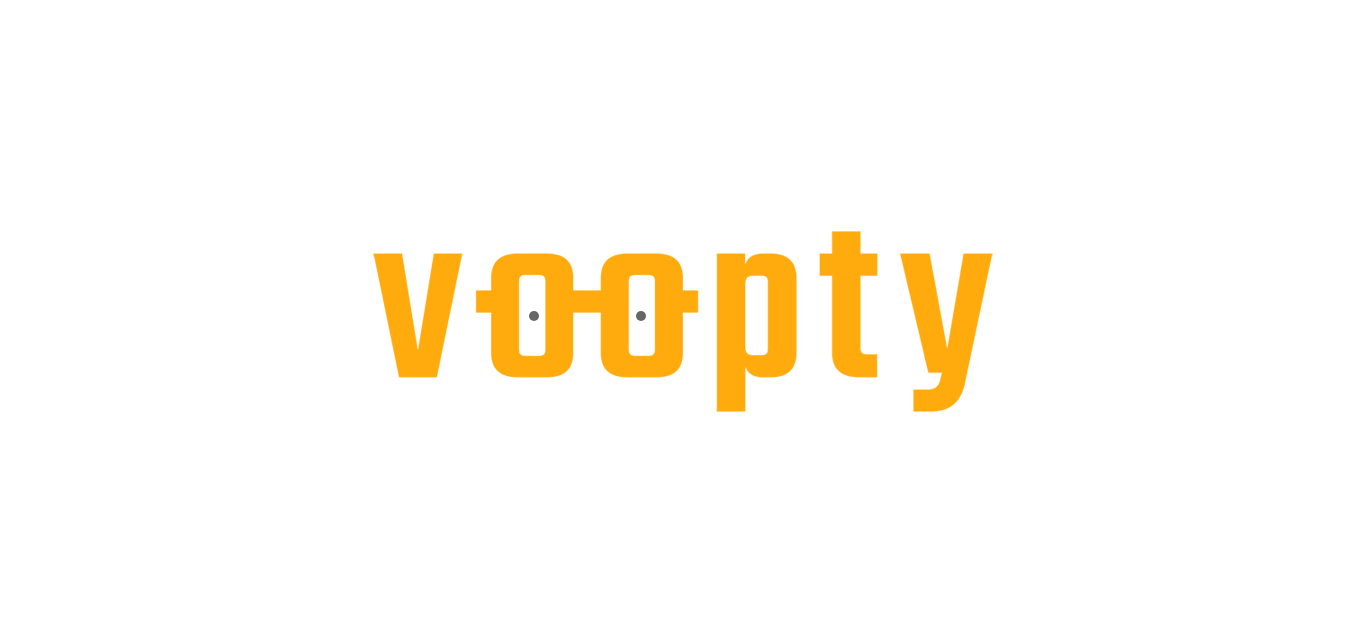 scroll, scrollTop: 0, scrollLeft: 0, axis: both 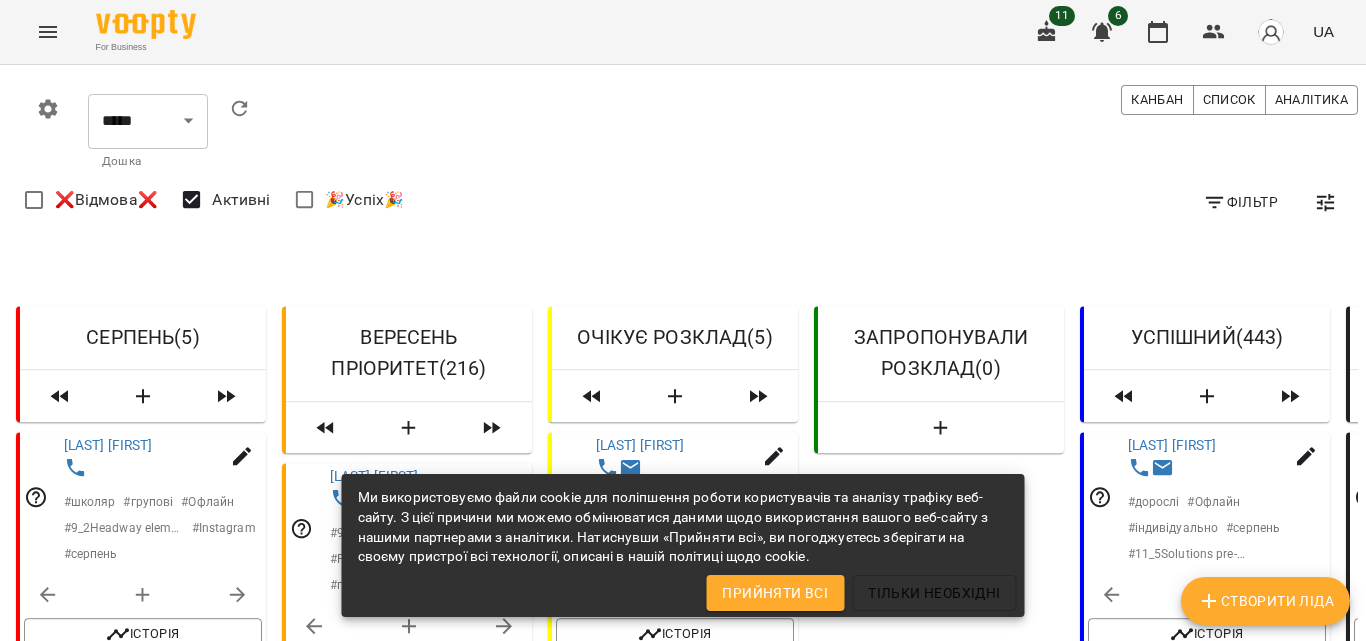 click on "ЗАПРОПОНУВАЛИ РОЗКЛАД ( 0 )" at bounding box center [939, 2160] 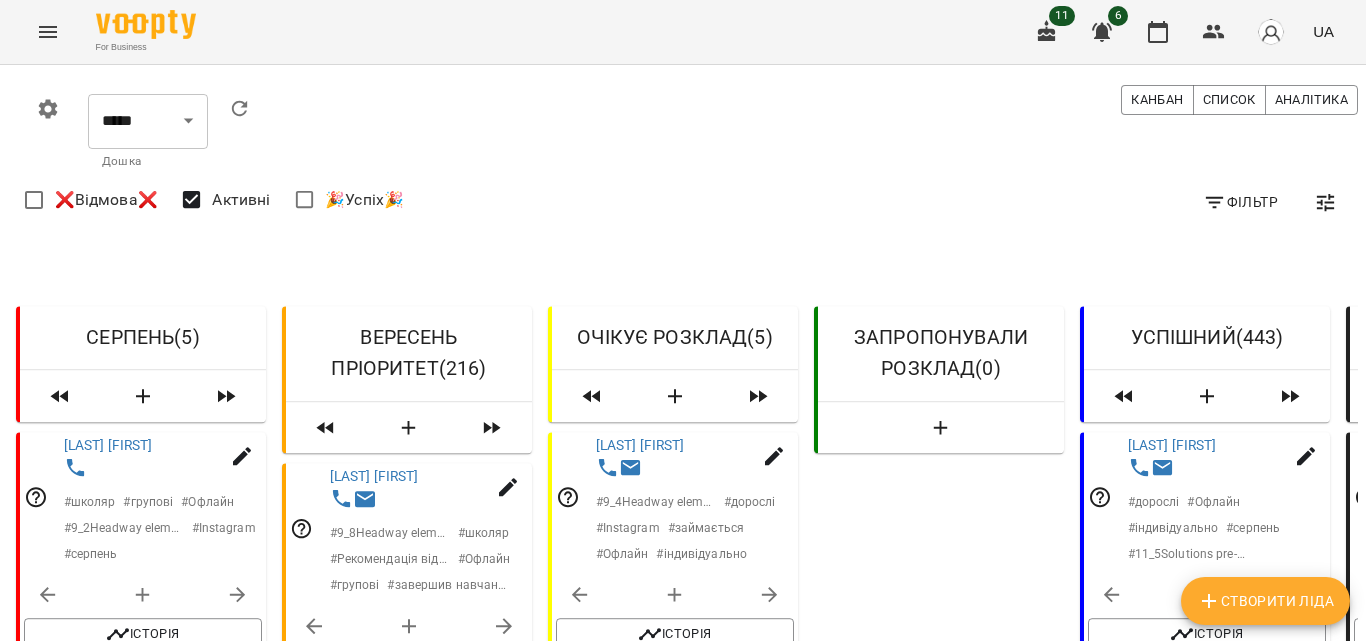 scroll, scrollTop: 0, scrollLeft: 0, axis: both 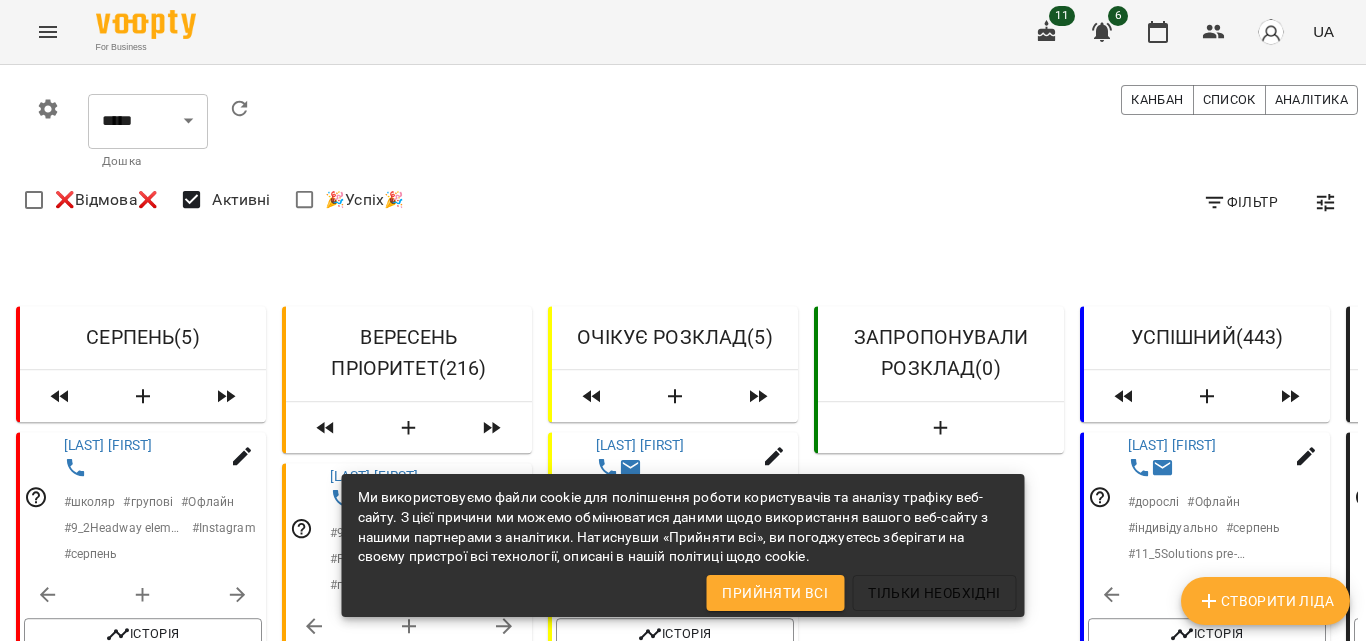 click on "Прийняти всі" at bounding box center [775, 593] 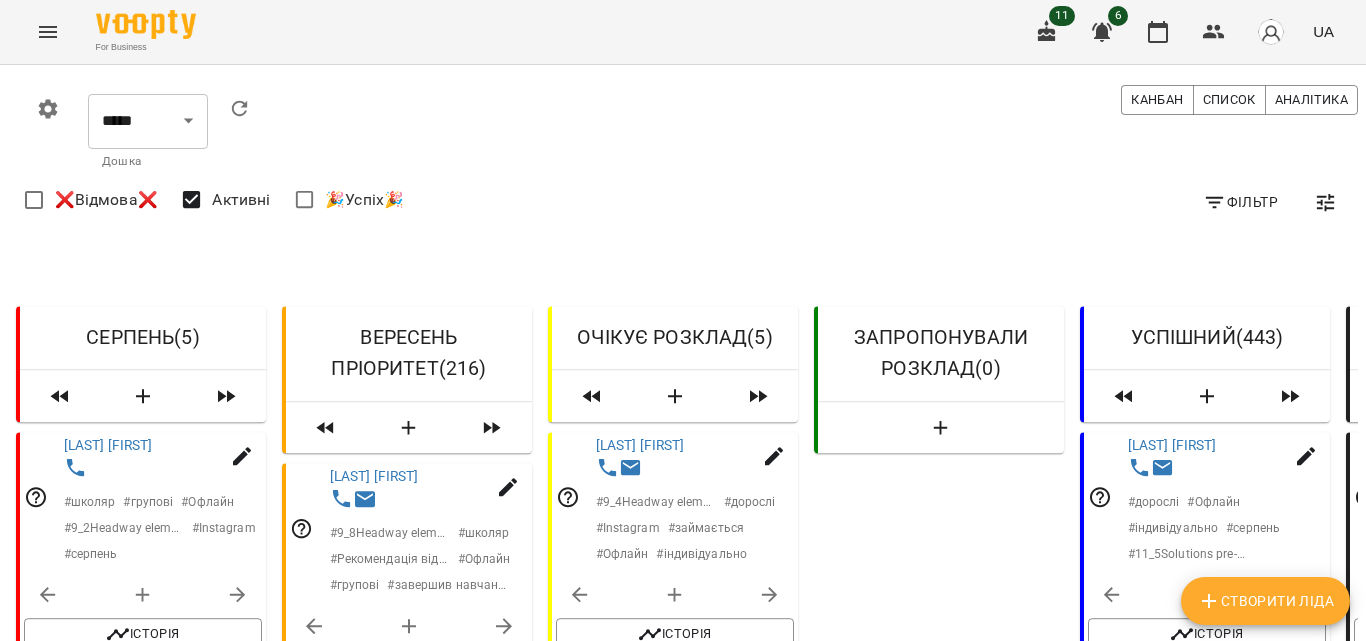 click on "ЗАПРОПОНУВАЛИ РОЗКЛАД ( 0 )" at bounding box center [939, 2160] 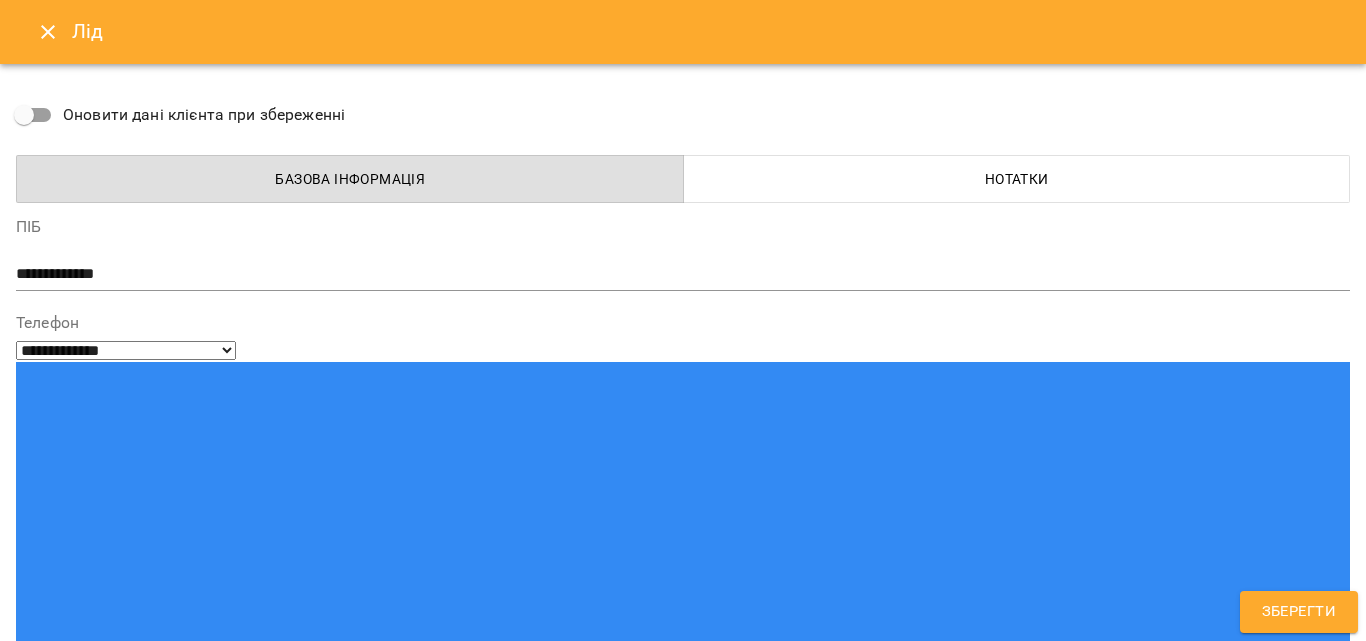 drag, startPoint x: 42, startPoint y: 18, endPoint x: 93, endPoint y: 57, distance: 64.202805 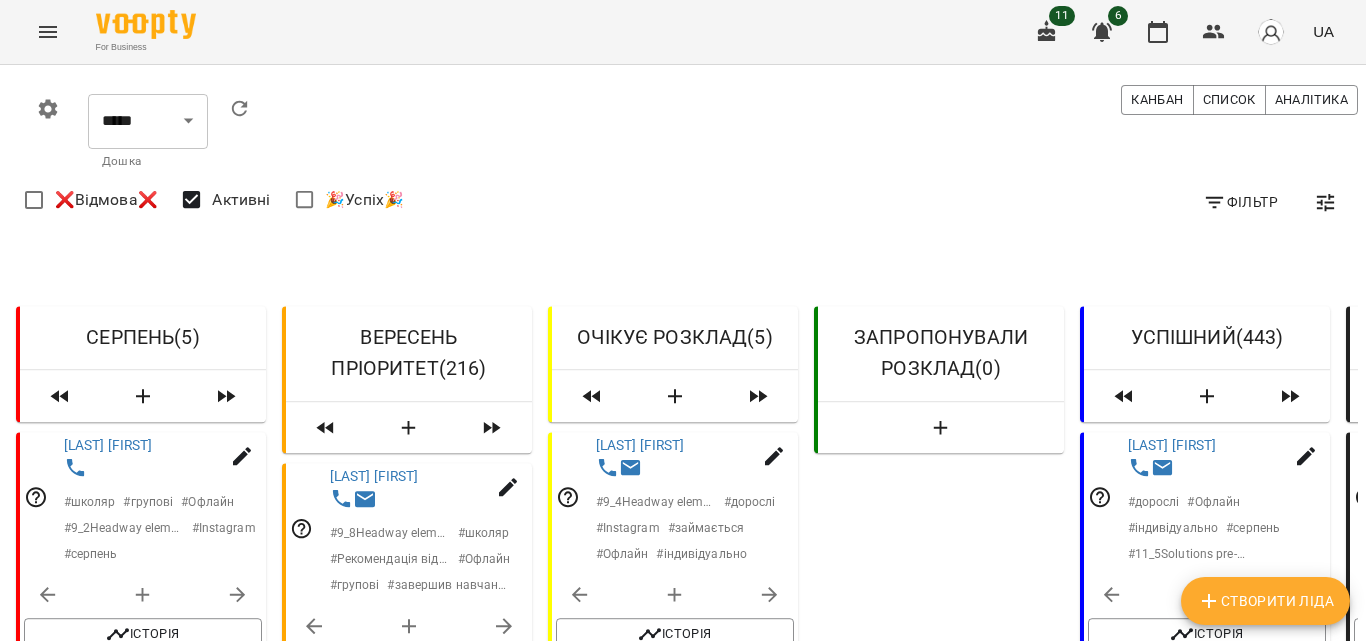scroll, scrollTop: 300, scrollLeft: 0, axis: vertical 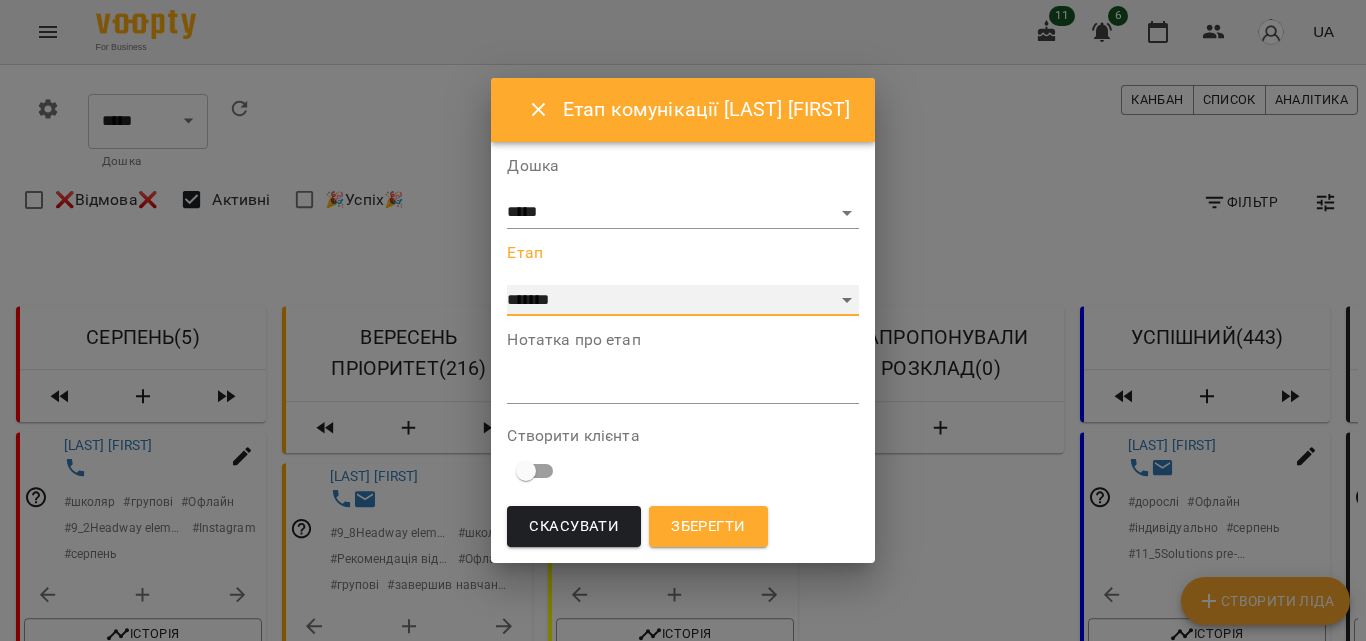 click on "**********" at bounding box center [682, 301] 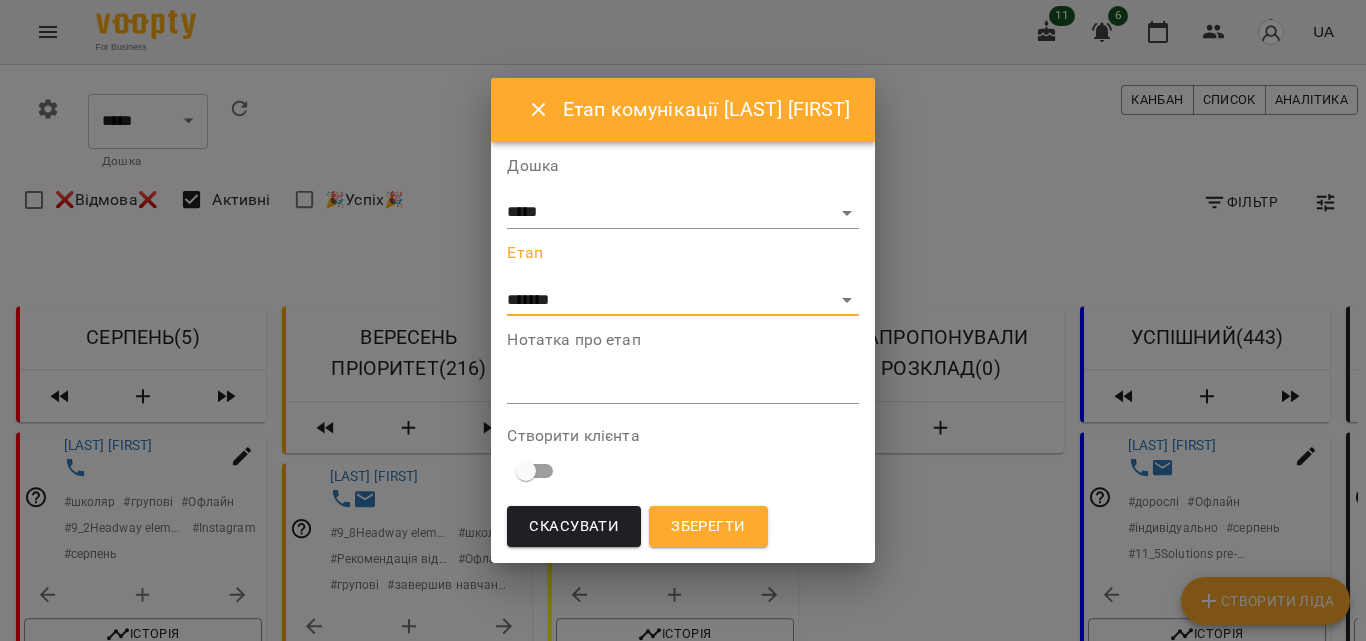 click on "Зберегти" at bounding box center (708, 527) 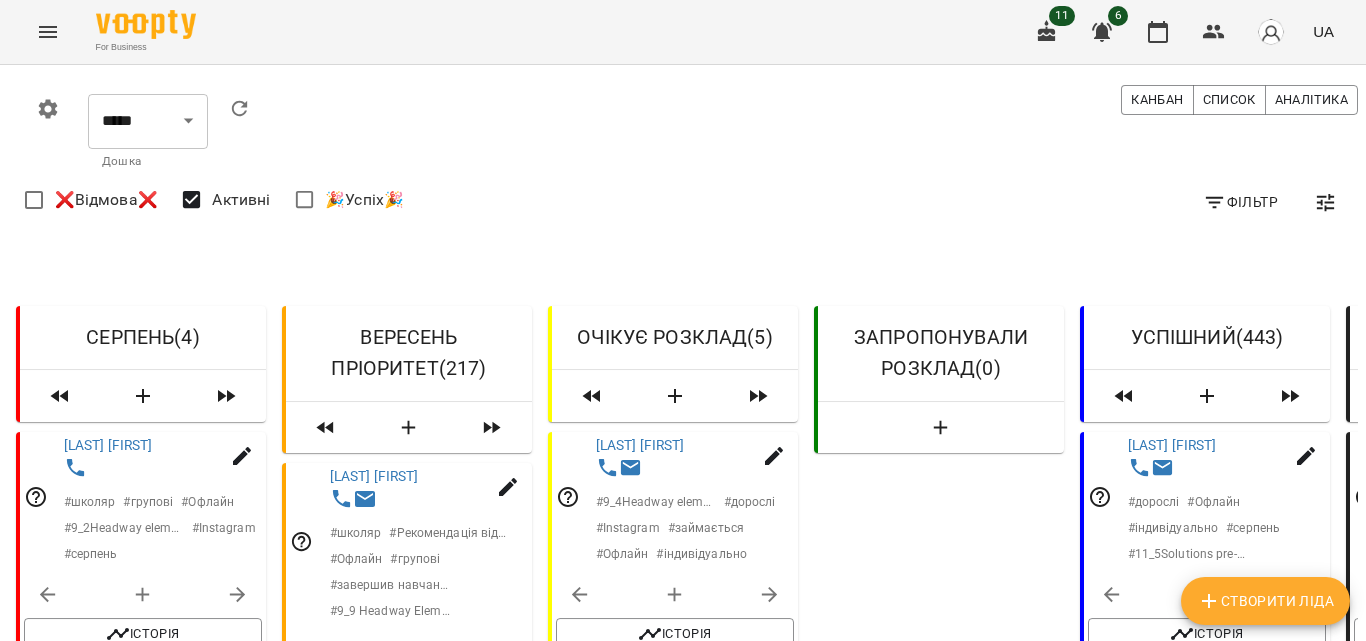 scroll, scrollTop: 600, scrollLeft: 0, axis: vertical 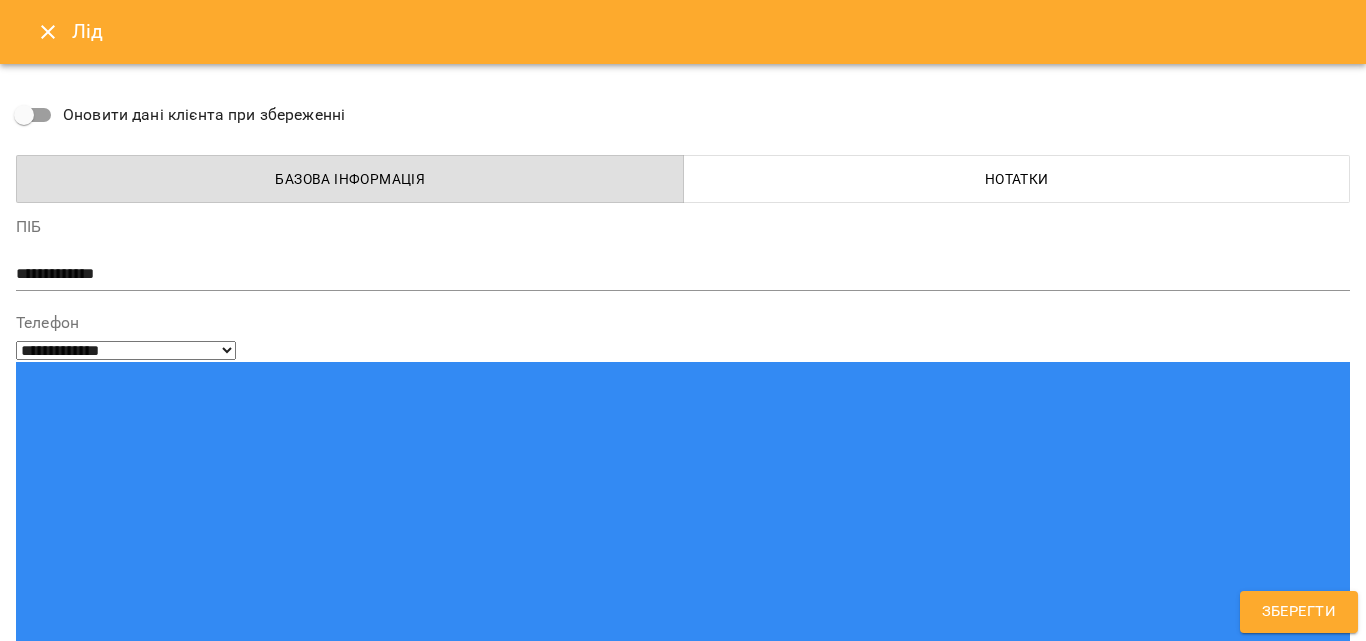 click at bounding box center (48, 32) 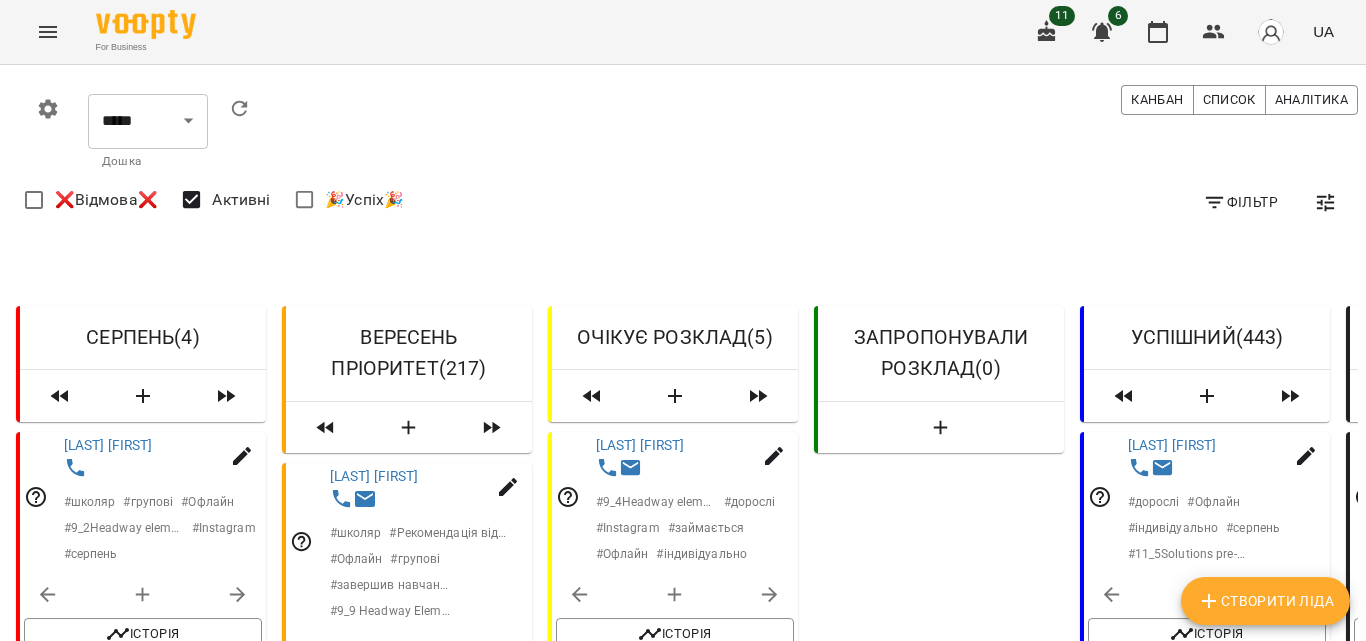 click on "[LAST] [FIRST]" at bounding box center (374, 829) 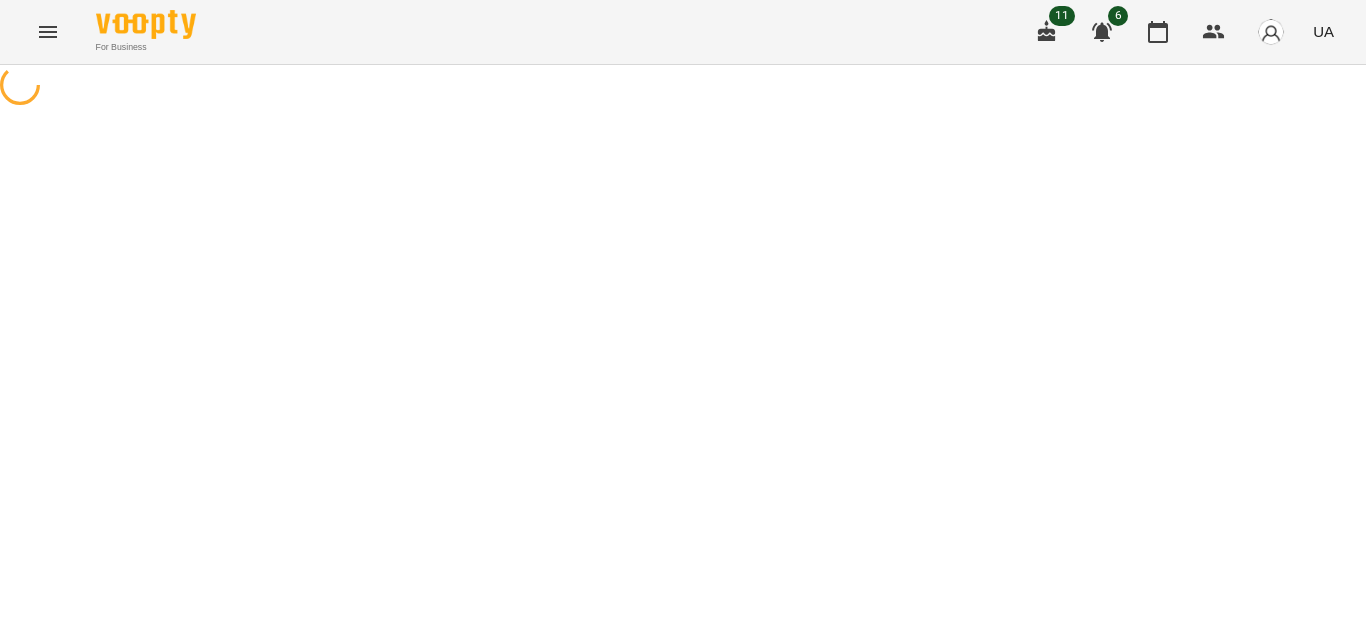 scroll, scrollTop: 0, scrollLeft: 0, axis: both 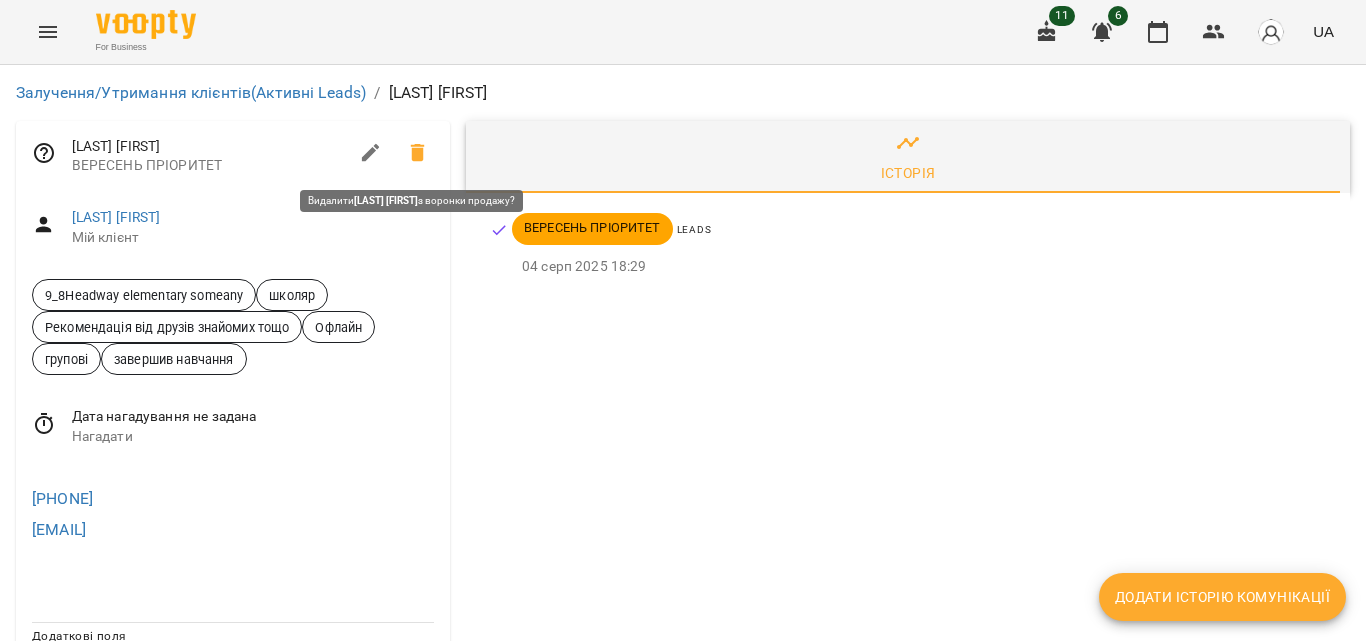 click 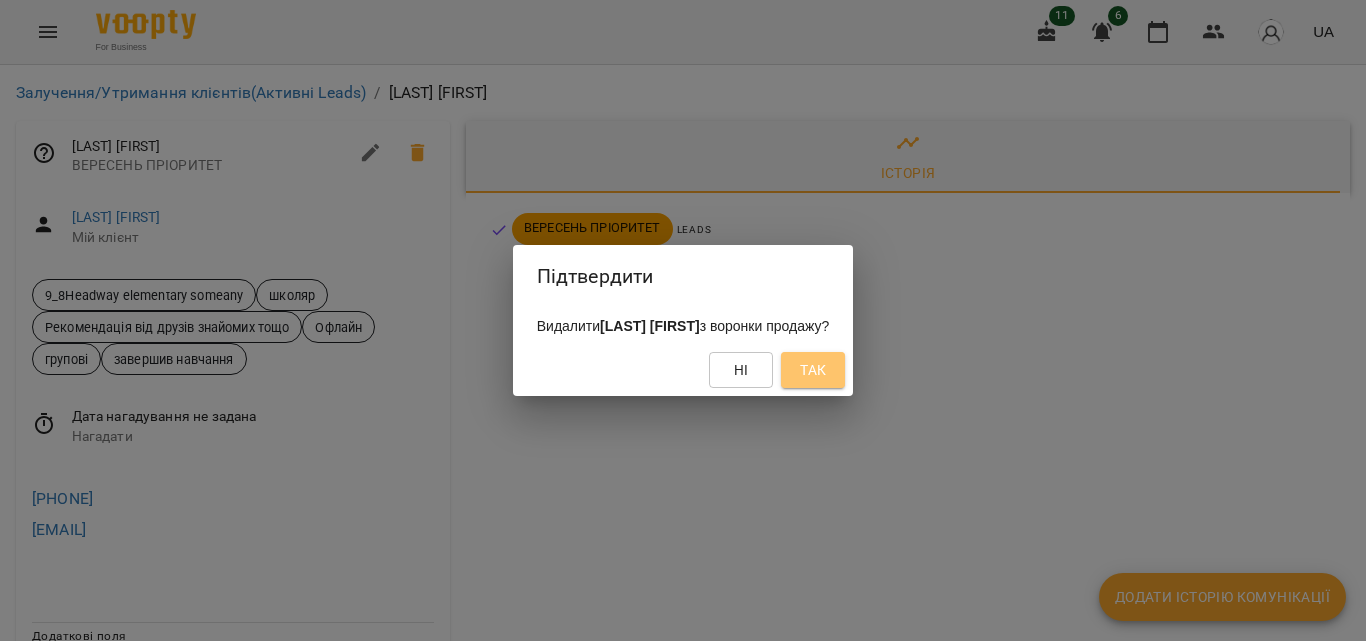 click on "Так" at bounding box center [813, 370] 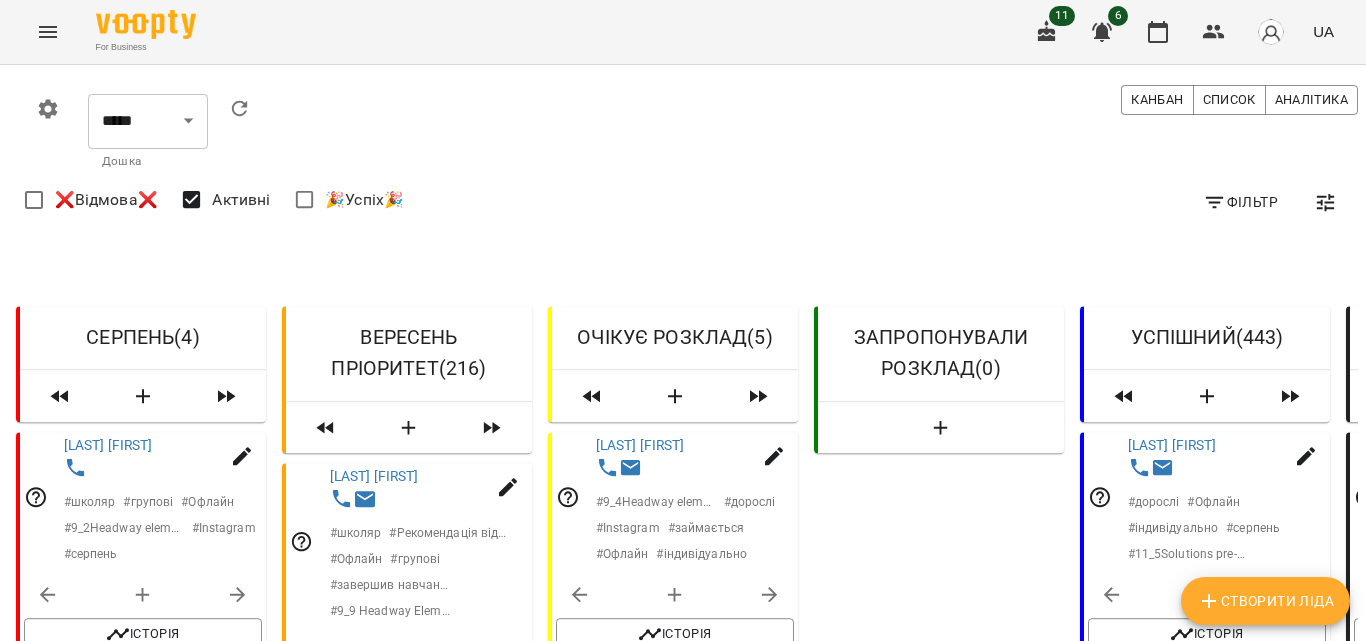 scroll, scrollTop: 100, scrollLeft: 0, axis: vertical 